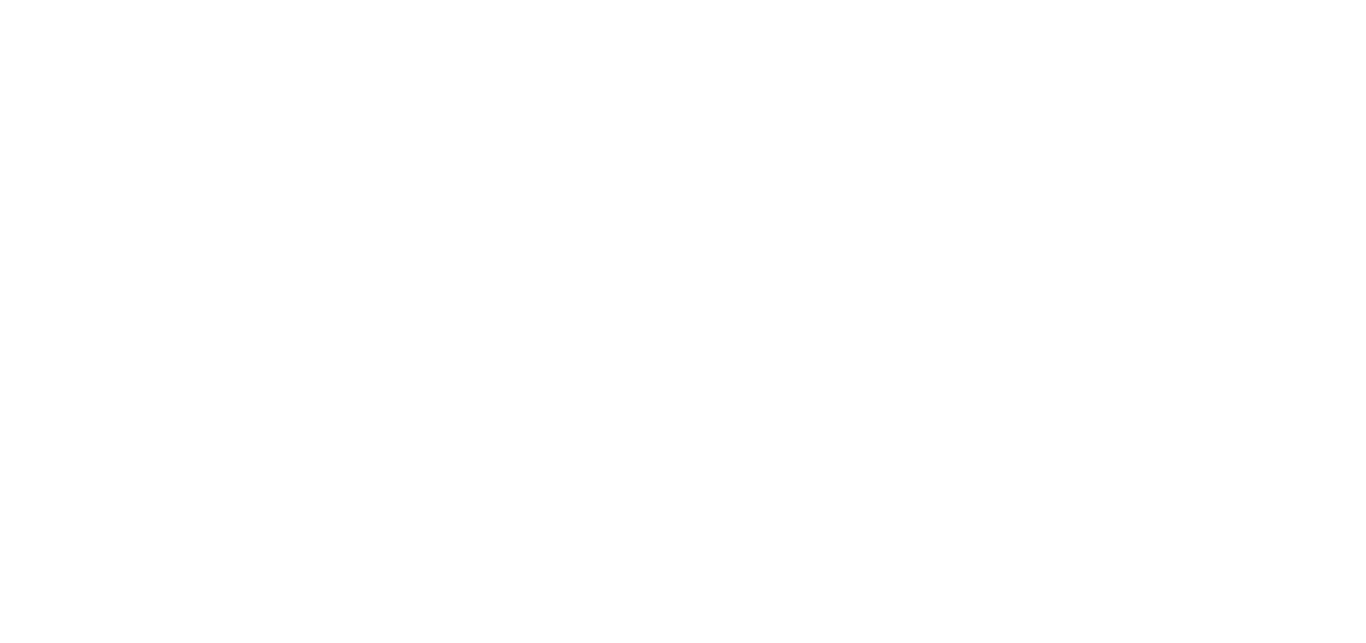 scroll, scrollTop: 0, scrollLeft: 0, axis: both 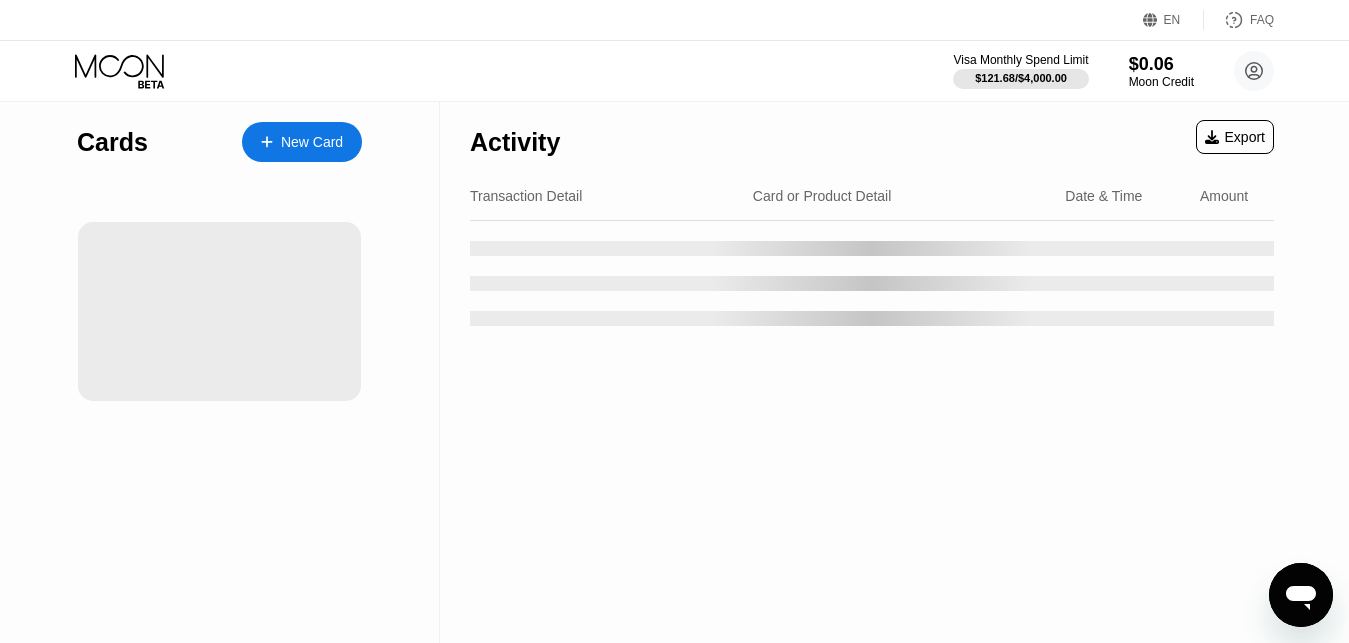 click on "Visa Monthly Spend Limit $121.68 / $4,000.00 $0.06 Moon Credit reputable72.04@gmail.com  Home Settings Support Careers About Us Log out Privacy policy Terms" at bounding box center [674, 71] 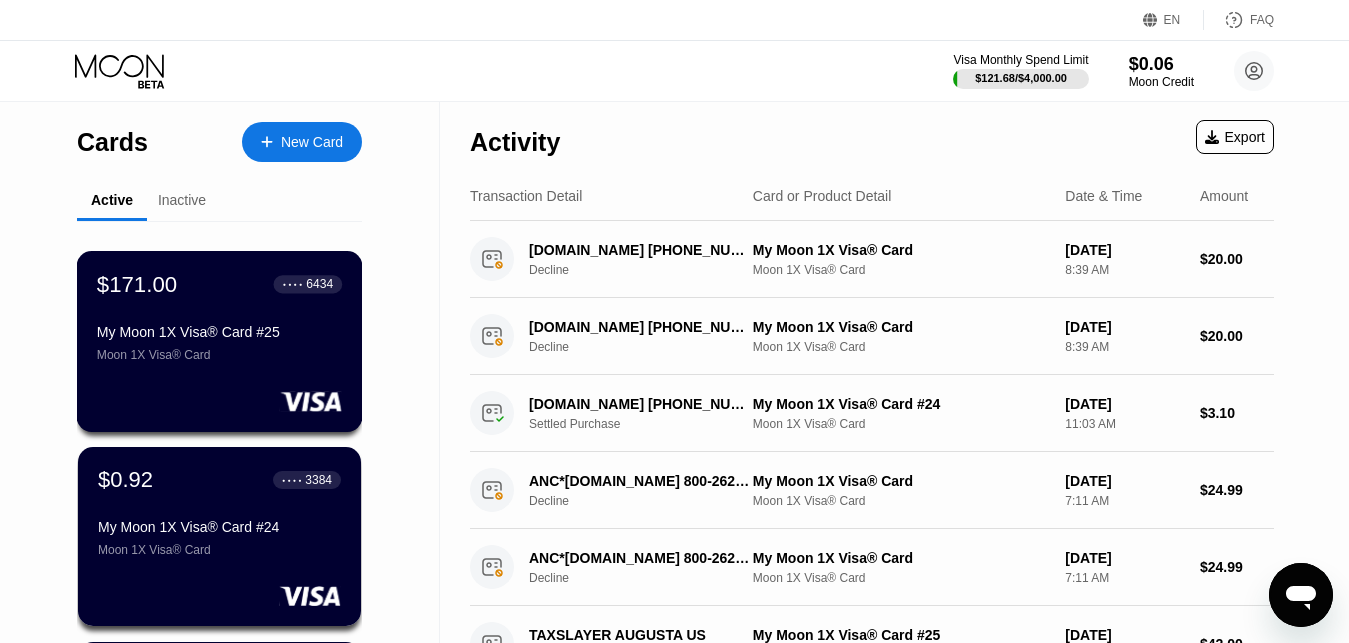 click on "$171.00 ● ● ● ● 6434 My Moon 1X Visa® Card #25 Moon 1X Visa® Card" at bounding box center [219, 316] 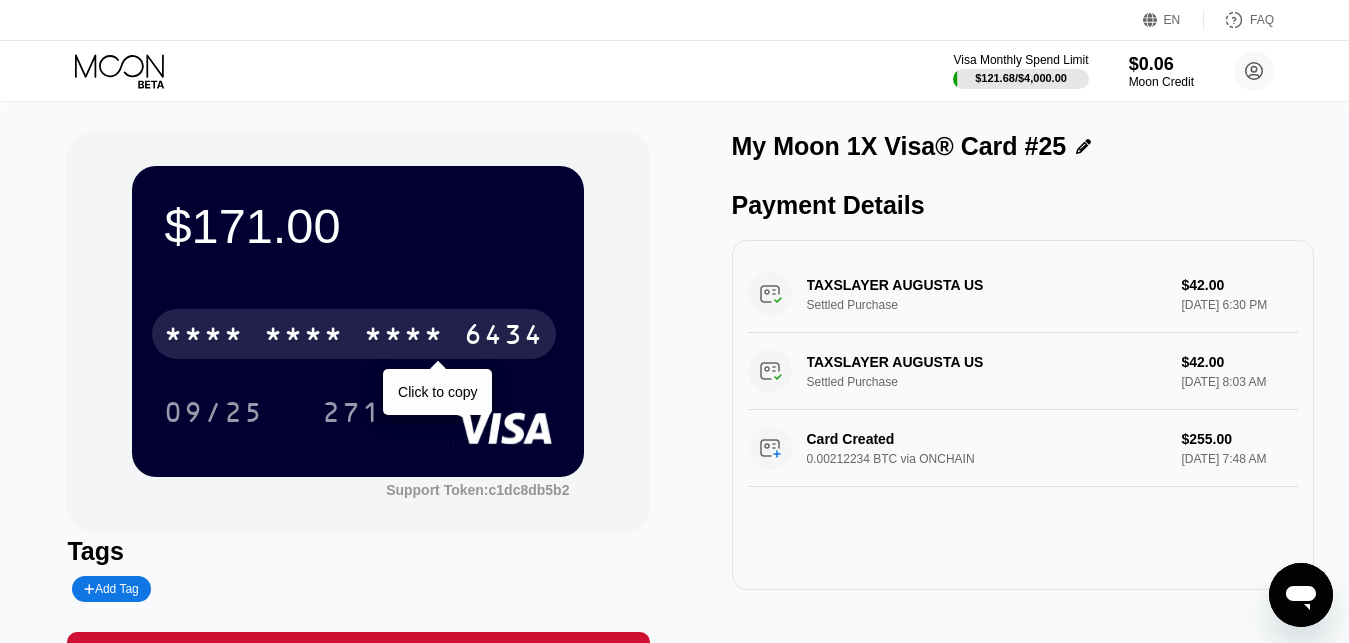 drag, startPoint x: 305, startPoint y: 339, endPoint x: 453, endPoint y: 361, distance: 149.6262 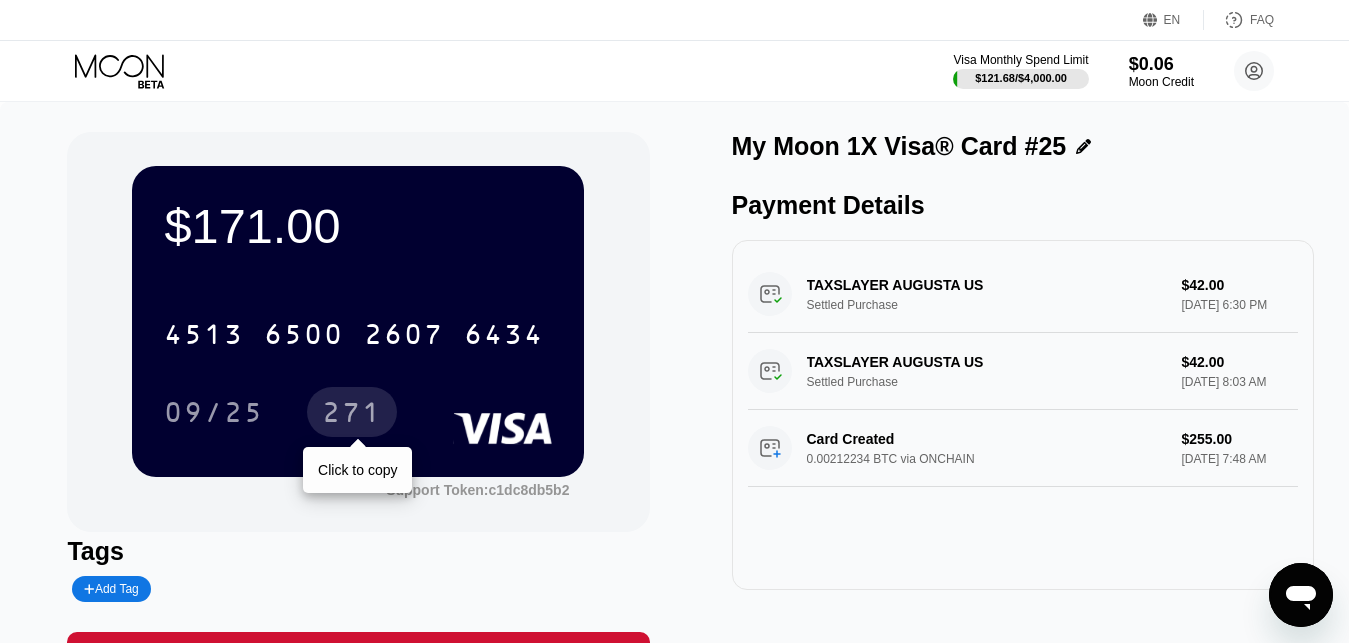 click on "271" at bounding box center (352, 415) 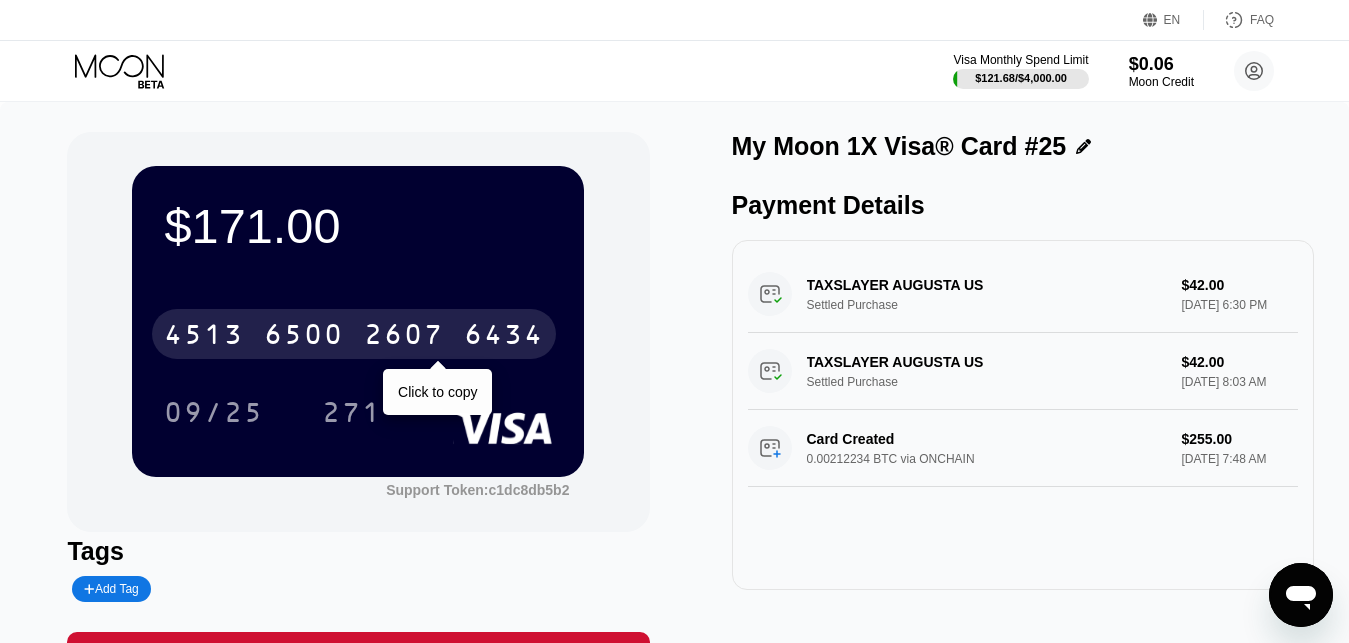 click on "6500" at bounding box center (304, 337) 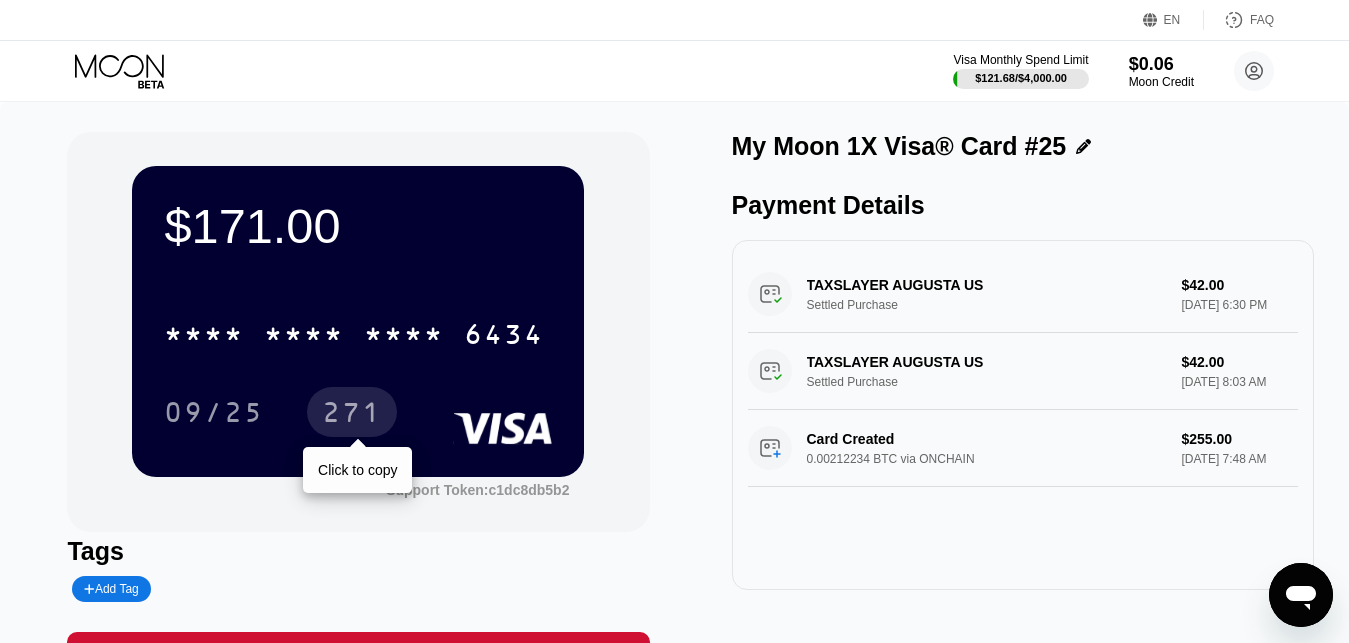 click on "271" at bounding box center [352, 415] 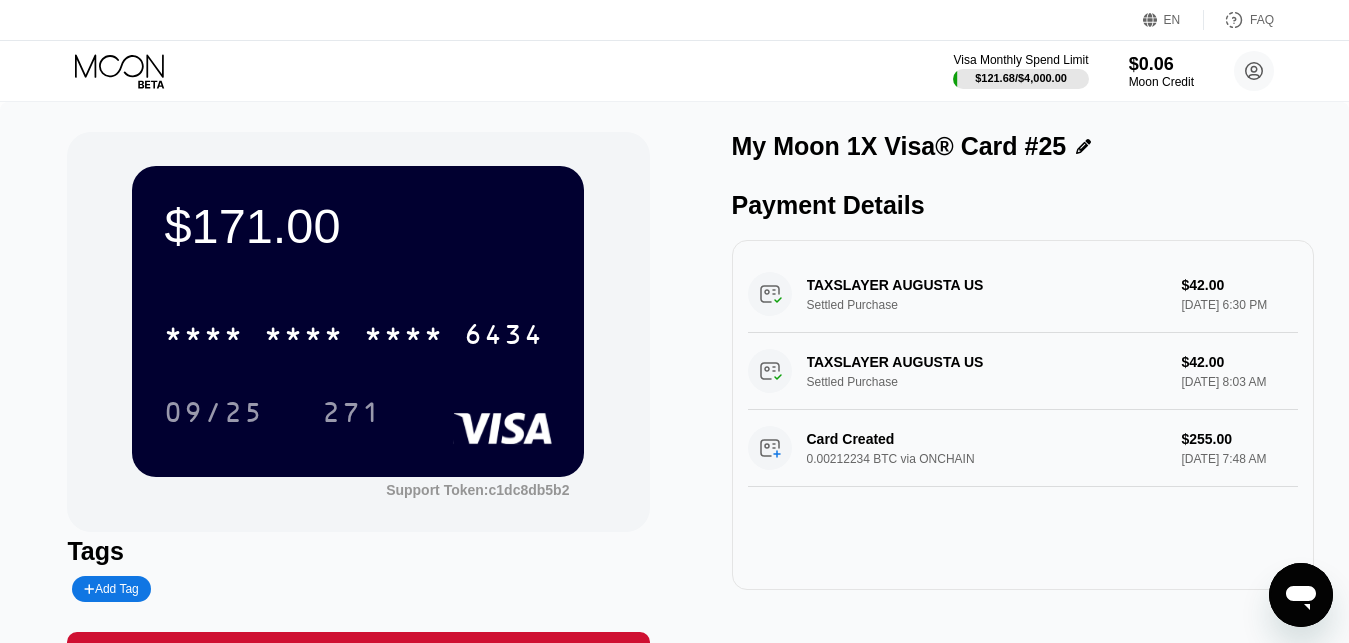 click 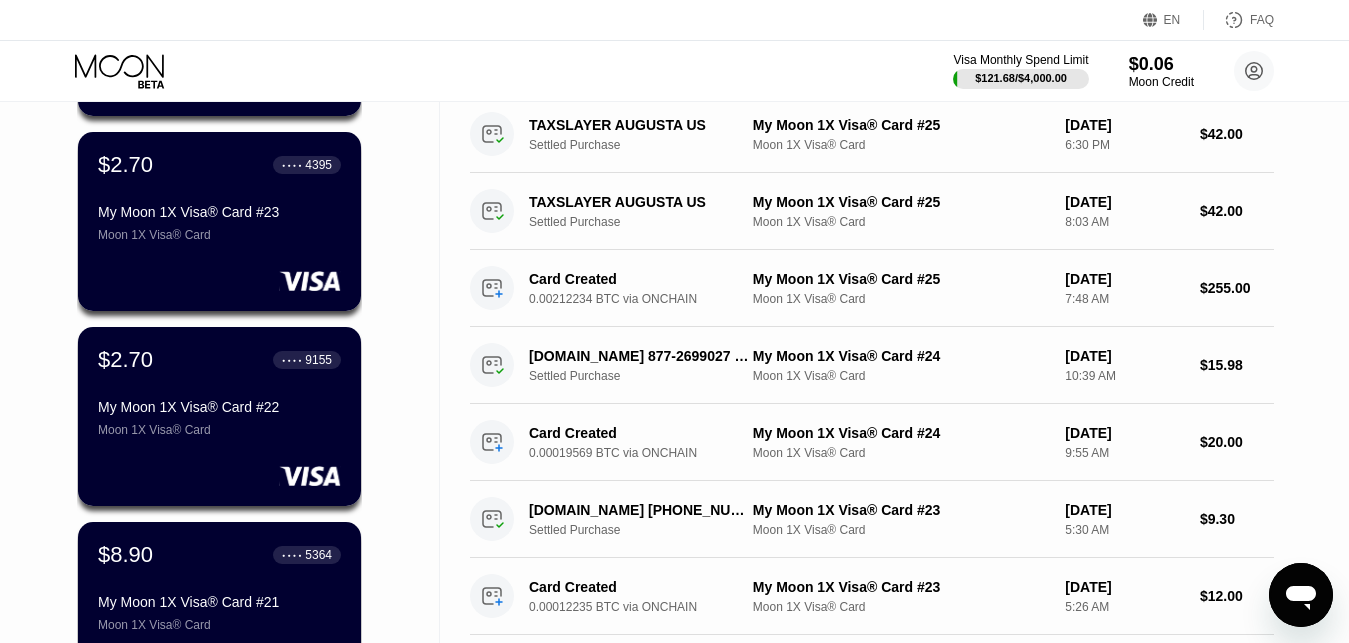 scroll, scrollTop: 612, scrollLeft: 0, axis: vertical 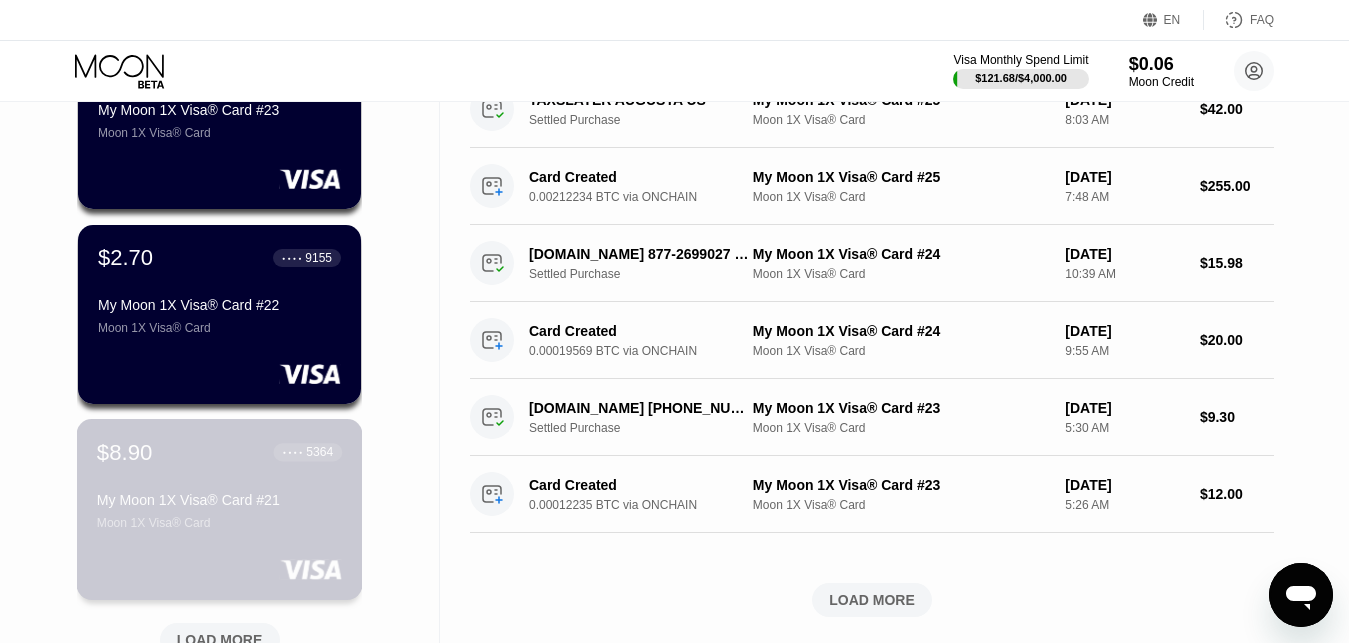 click on "My Moon 1X Visa® Card #21" at bounding box center (219, 500) 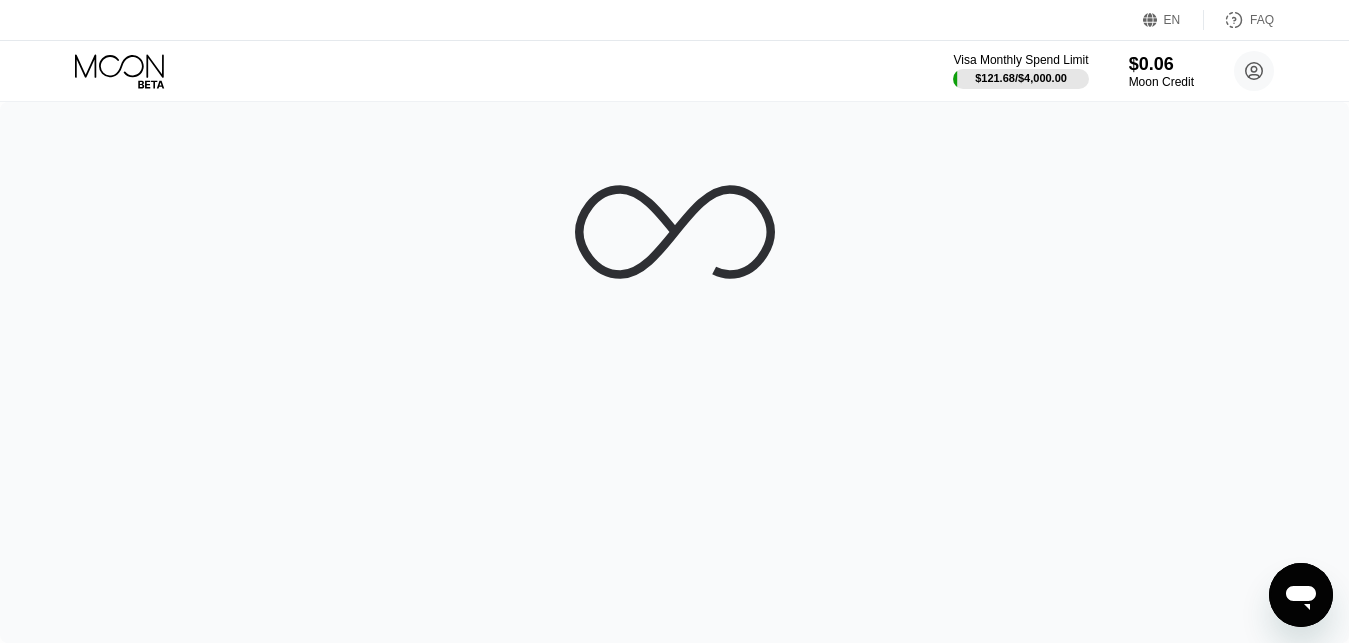 scroll, scrollTop: 0, scrollLeft: 0, axis: both 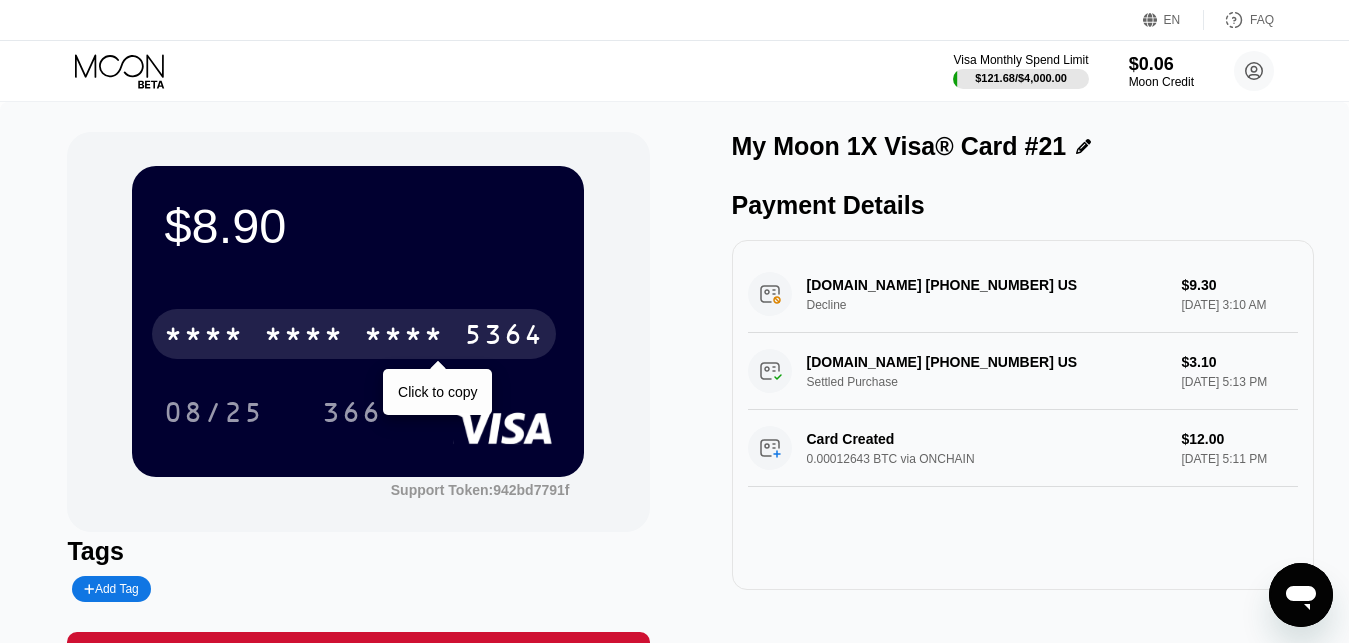 click on "* * * * * * * * * * * * 5364" at bounding box center [354, 334] 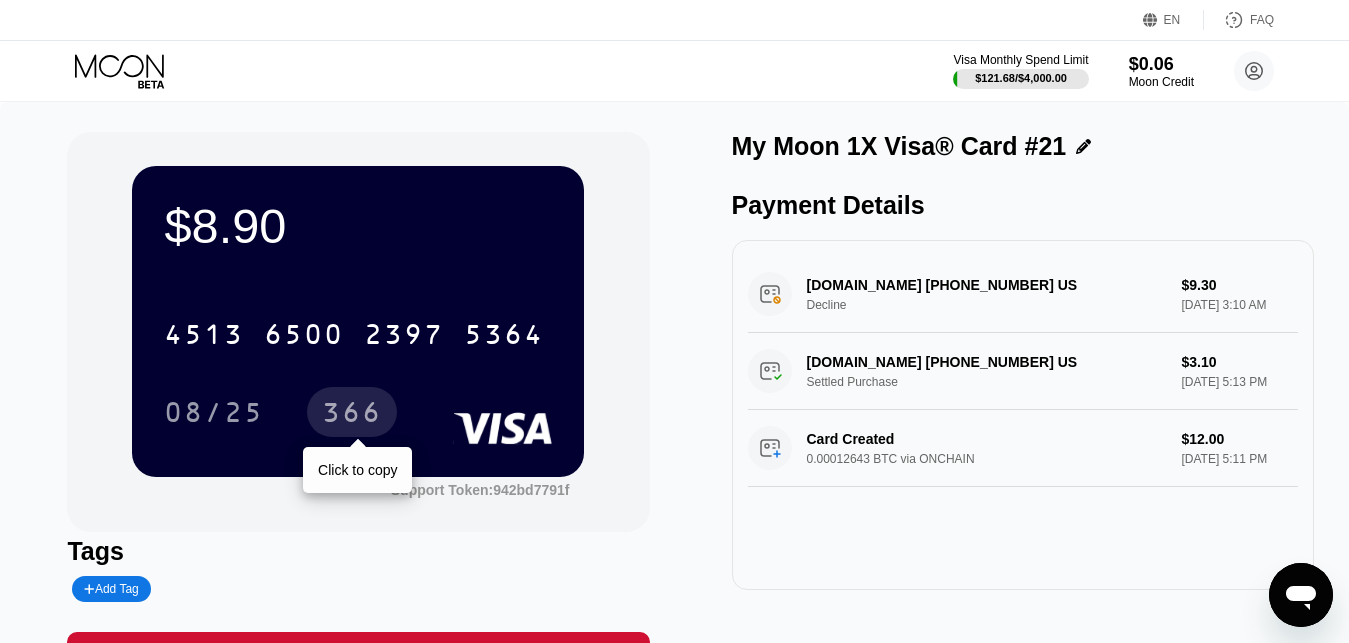 drag, startPoint x: 353, startPoint y: 416, endPoint x: 478, endPoint y: 604, distance: 225.76315 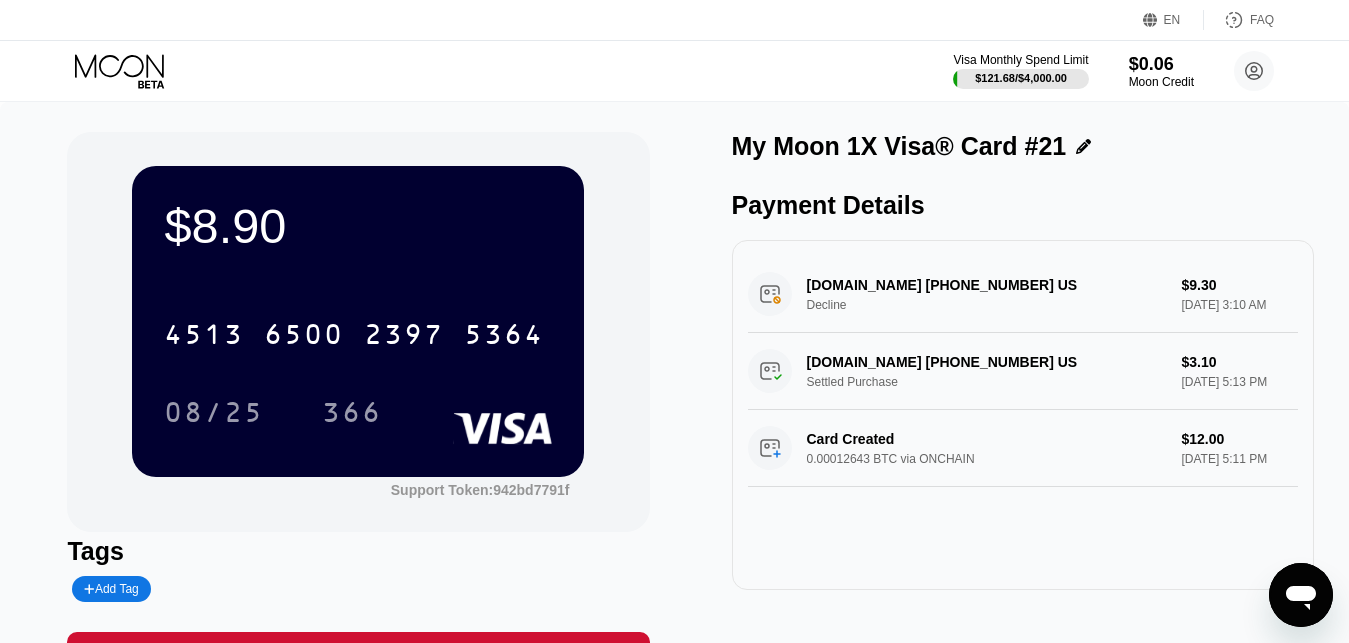 click 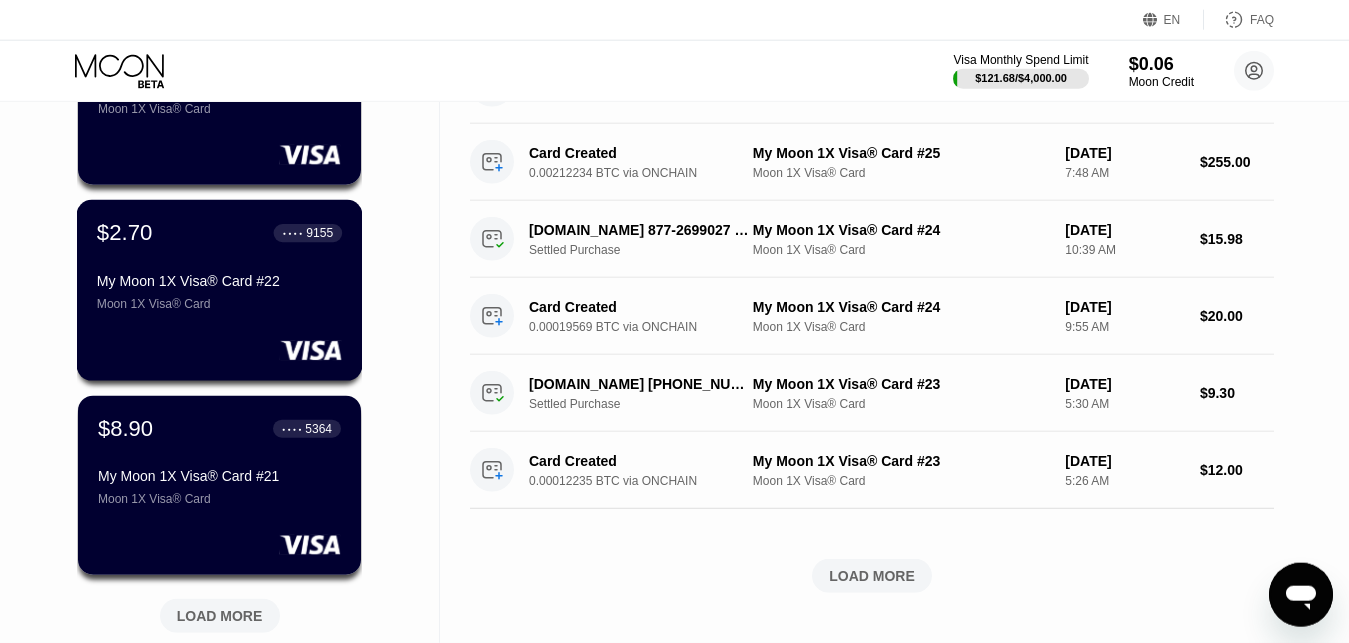 scroll, scrollTop: 714, scrollLeft: 0, axis: vertical 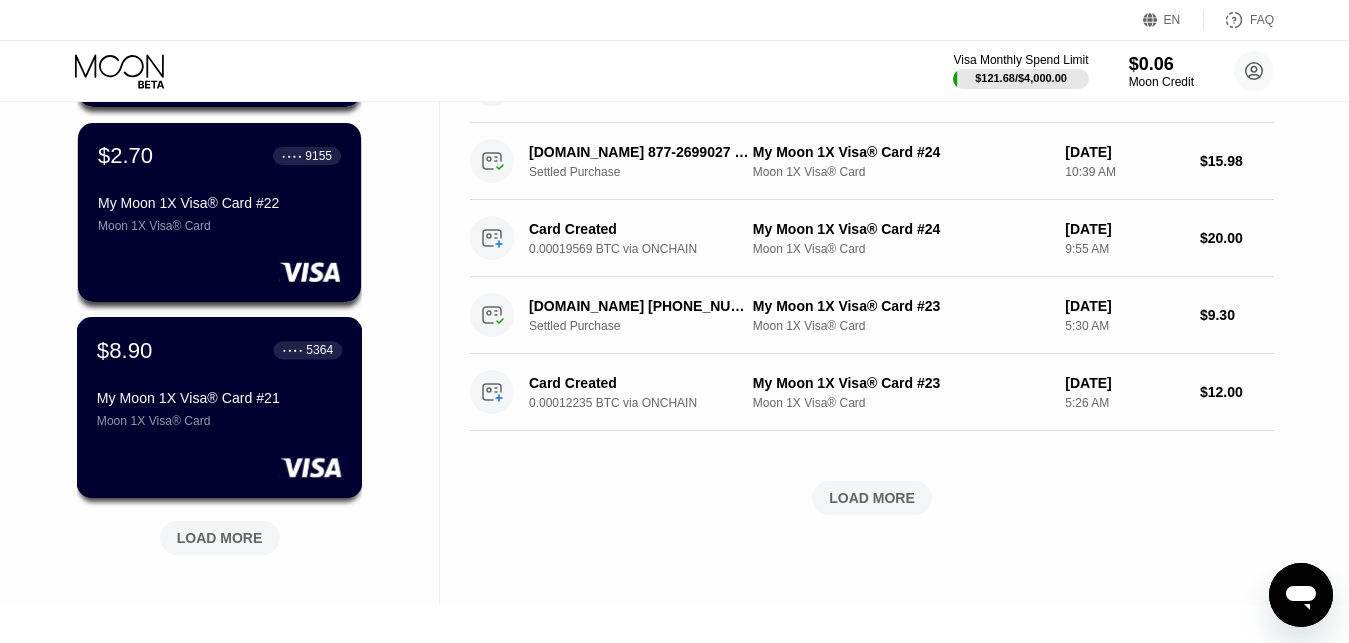 click on "$8.90 ● ● ● ● 5364" at bounding box center (219, 350) 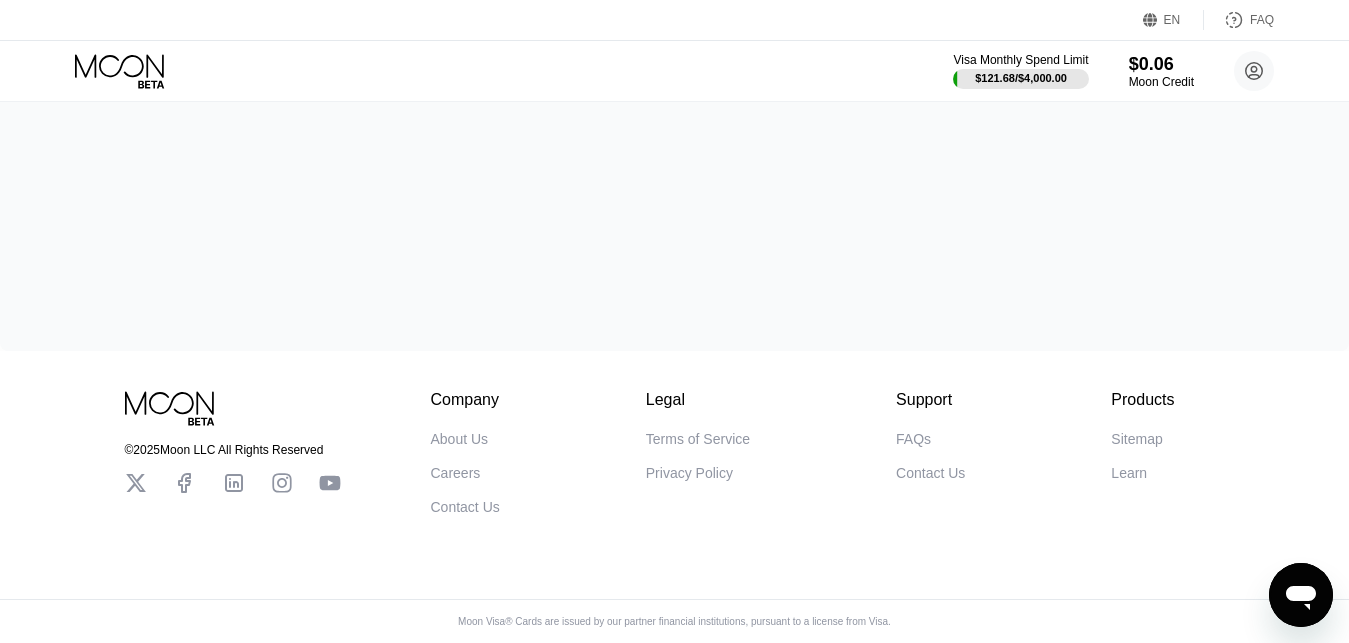 scroll, scrollTop: 0, scrollLeft: 0, axis: both 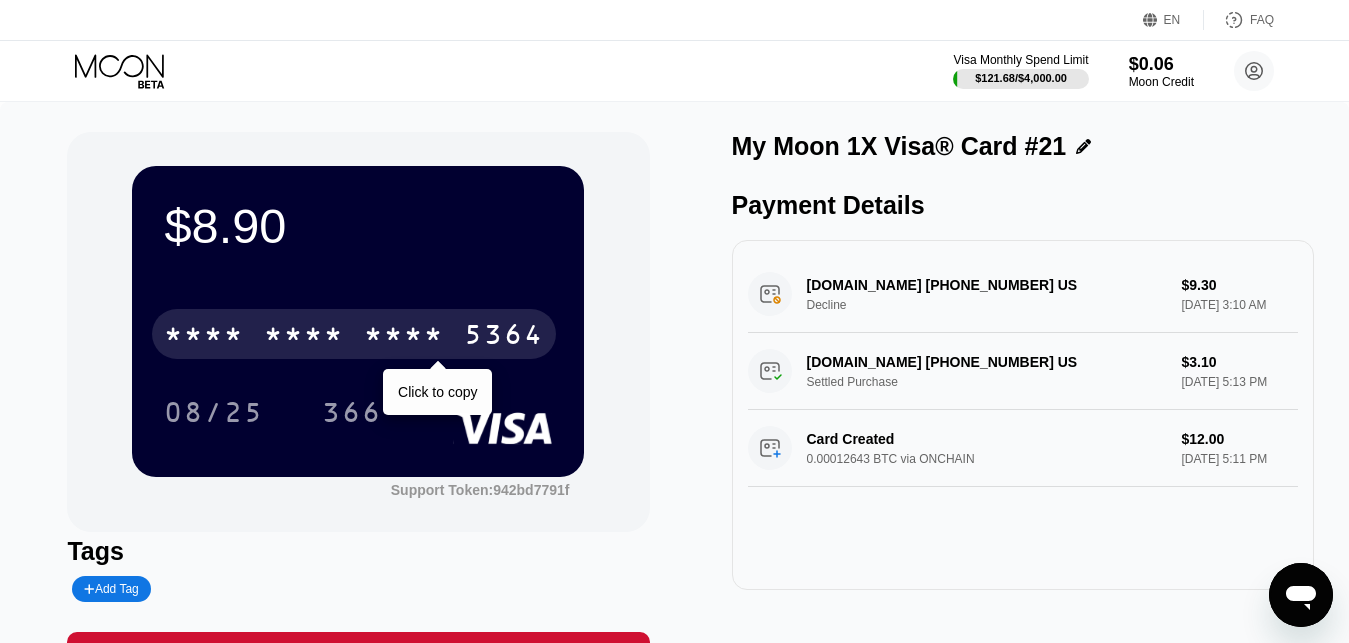 click on "* * * *" at bounding box center [404, 337] 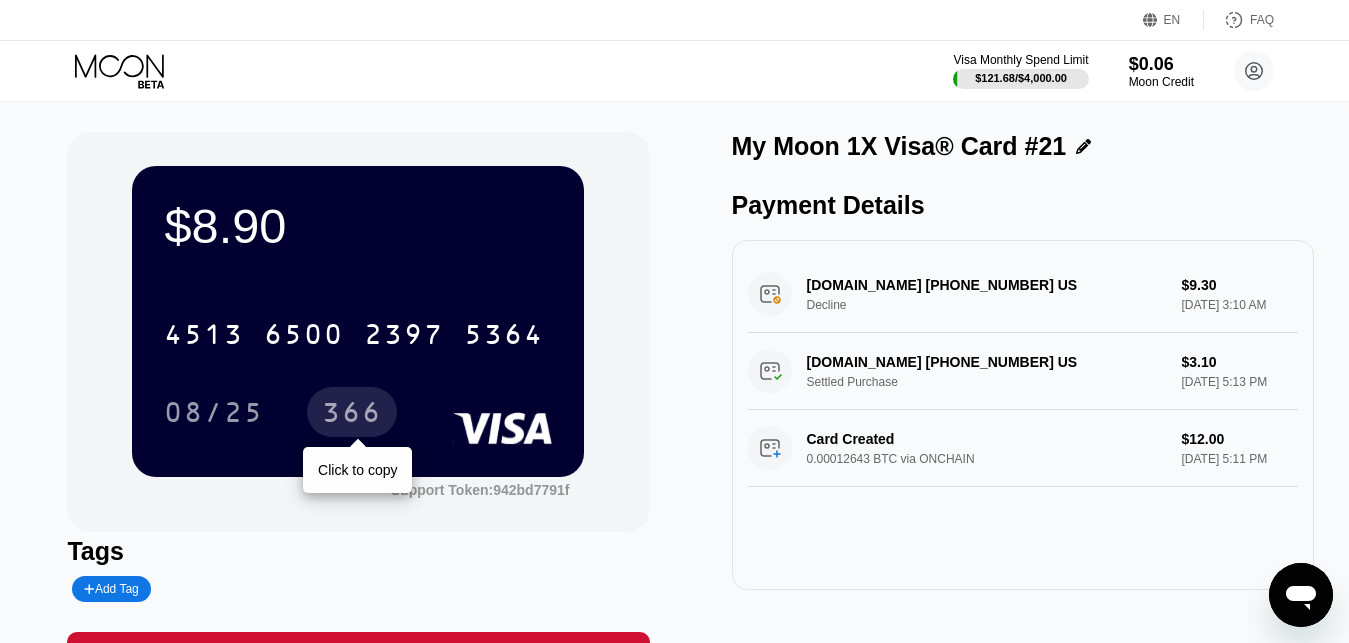 click on "366" at bounding box center (352, 415) 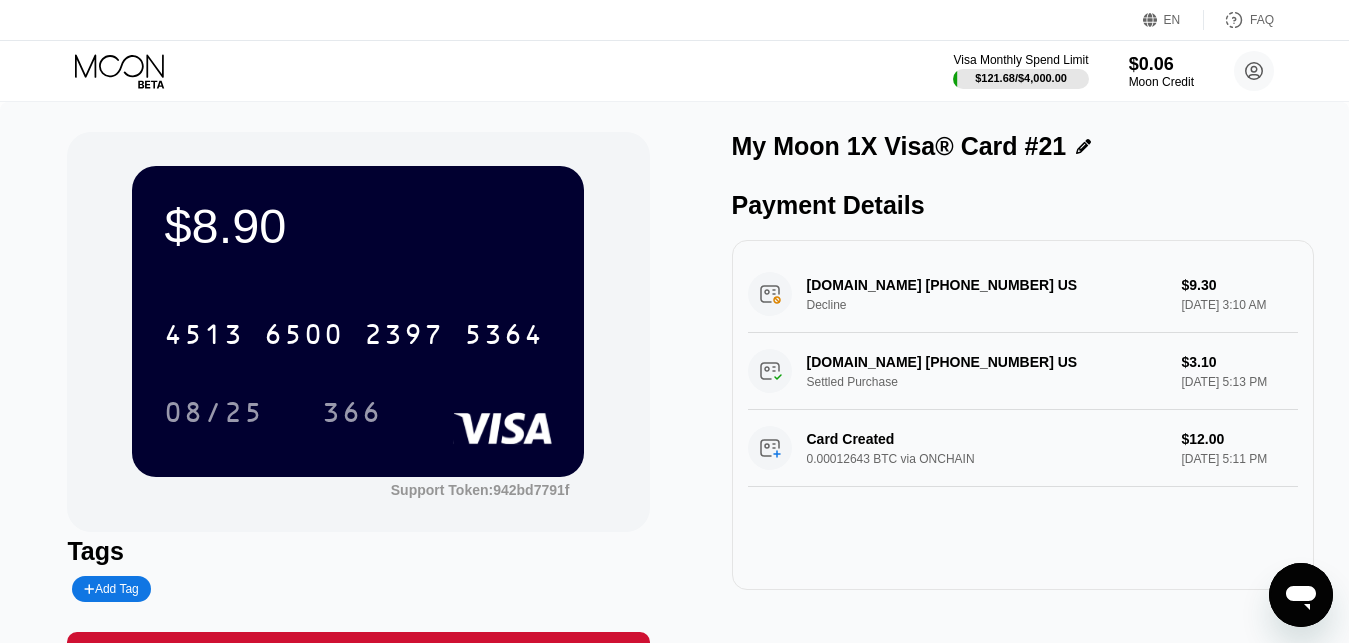 click 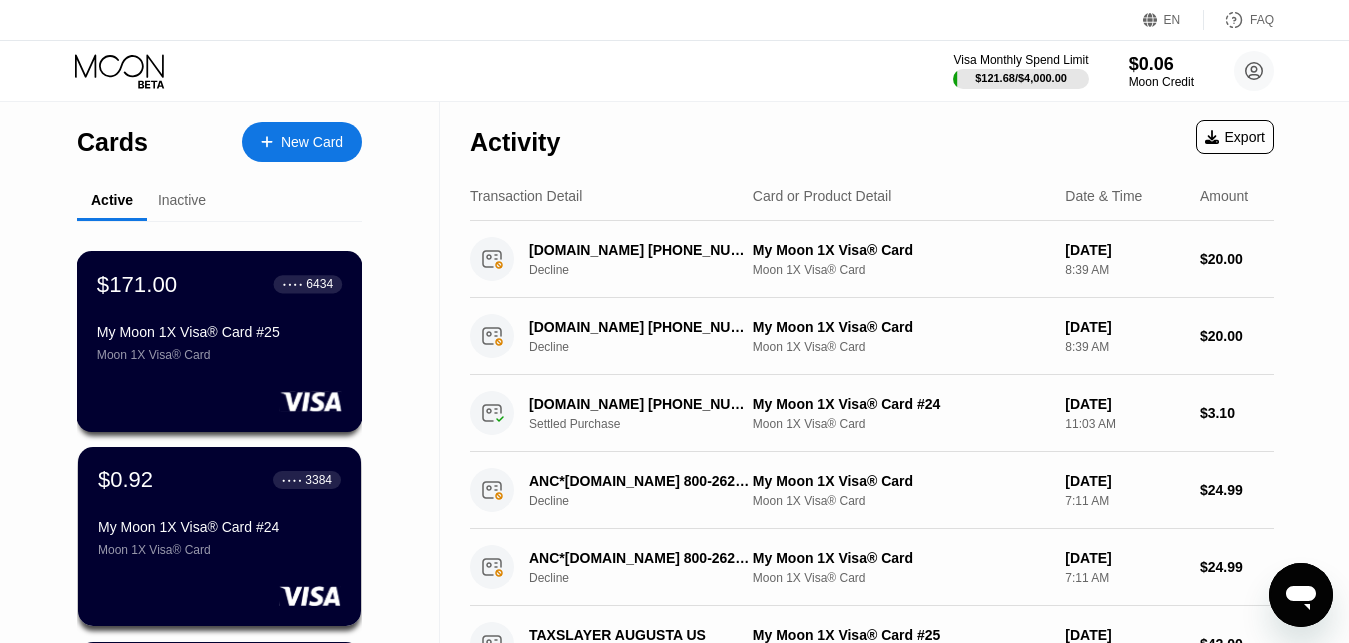 click on "$171.00" at bounding box center (137, 284) 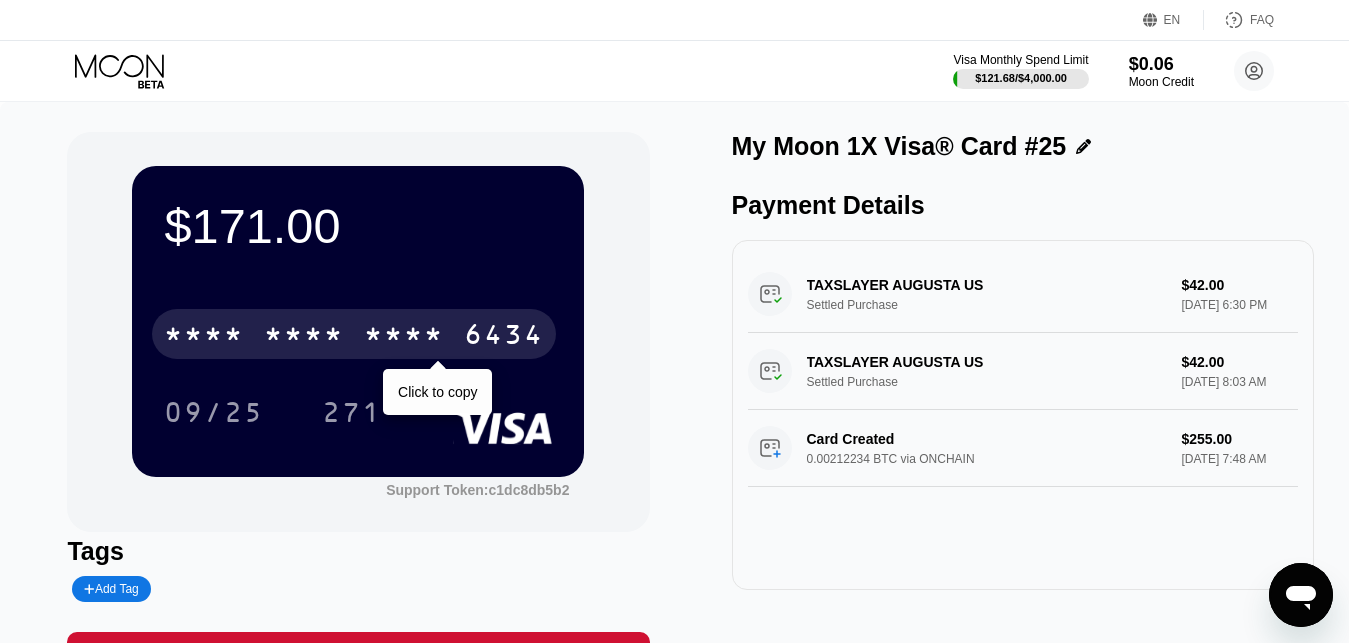 click on "* * * * * * * * * * * * 6434" at bounding box center (354, 334) 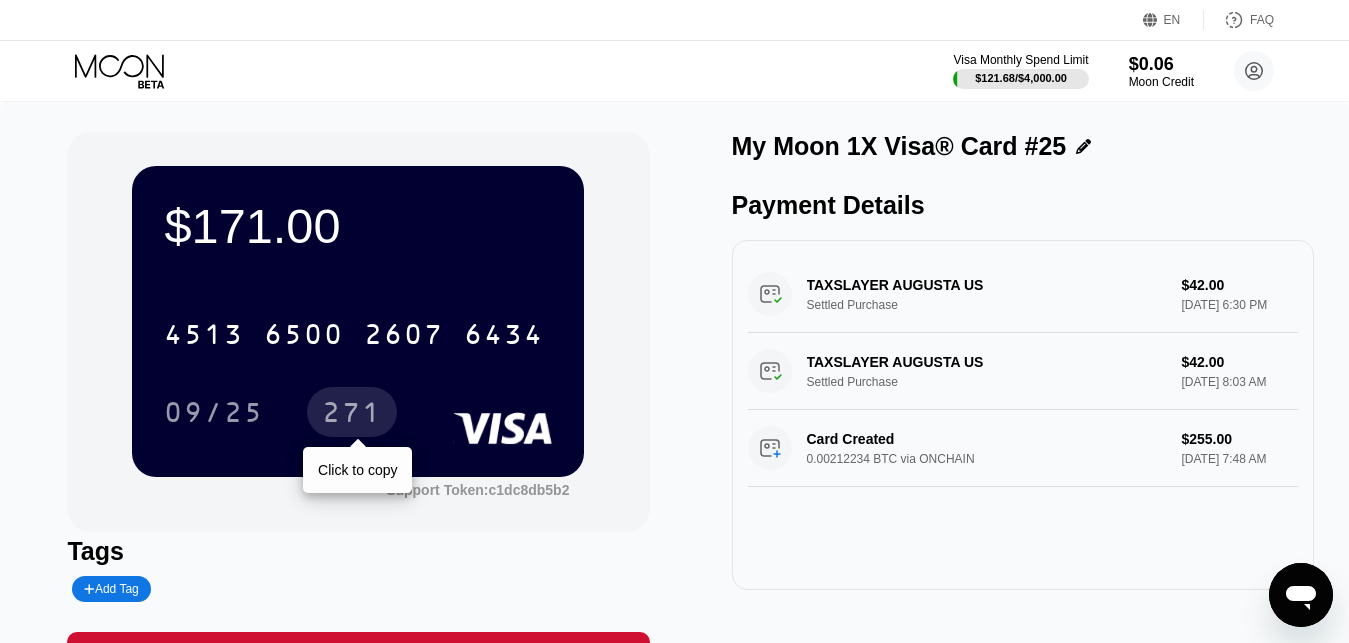 click on "271" at bounding box center (352, 412) 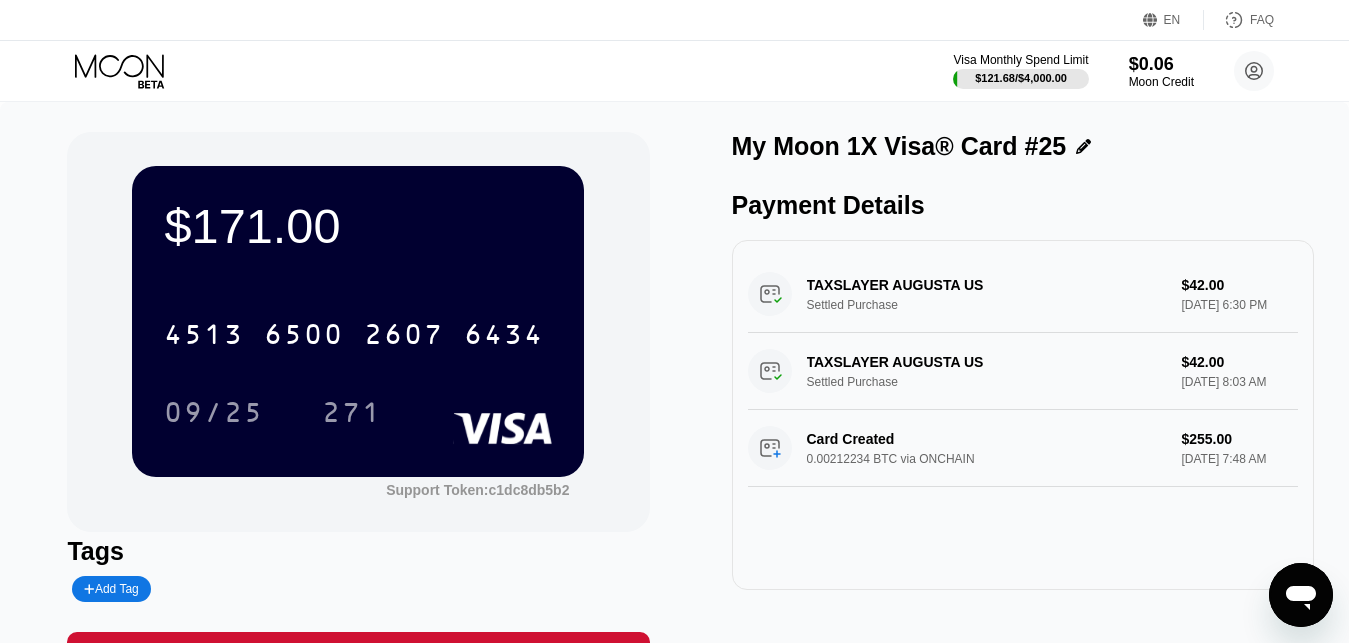 click 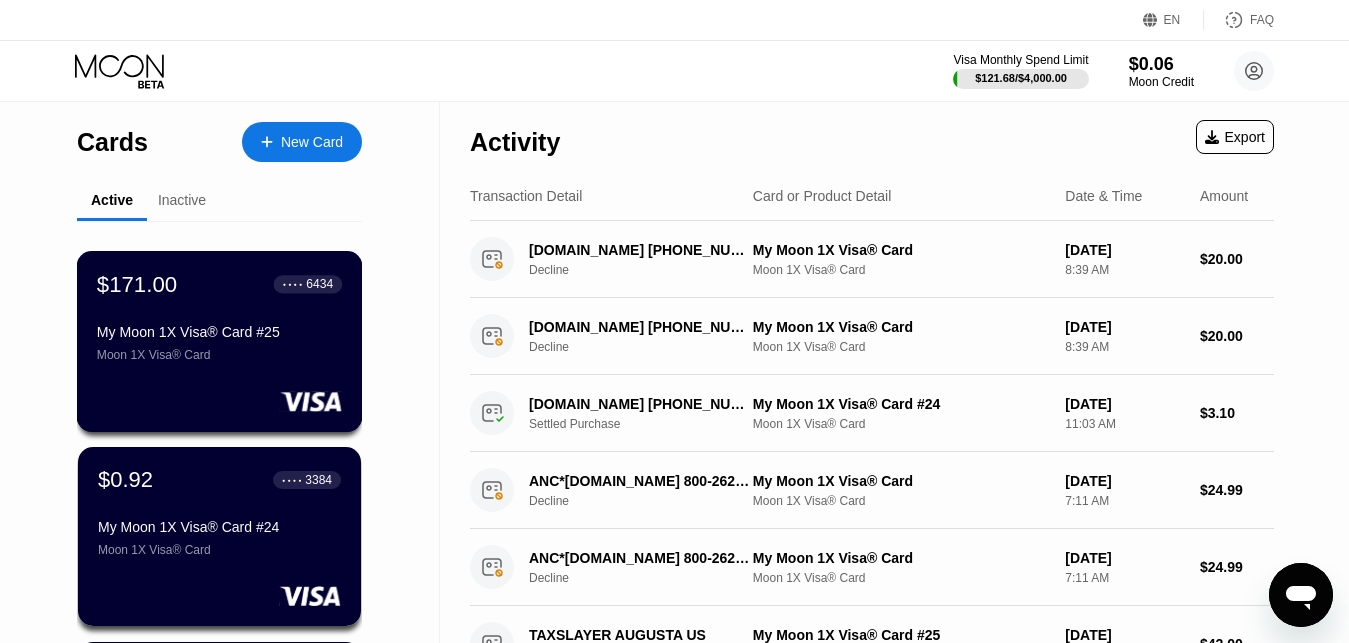 click on "$171.00" at bounding box center (137, 284) 